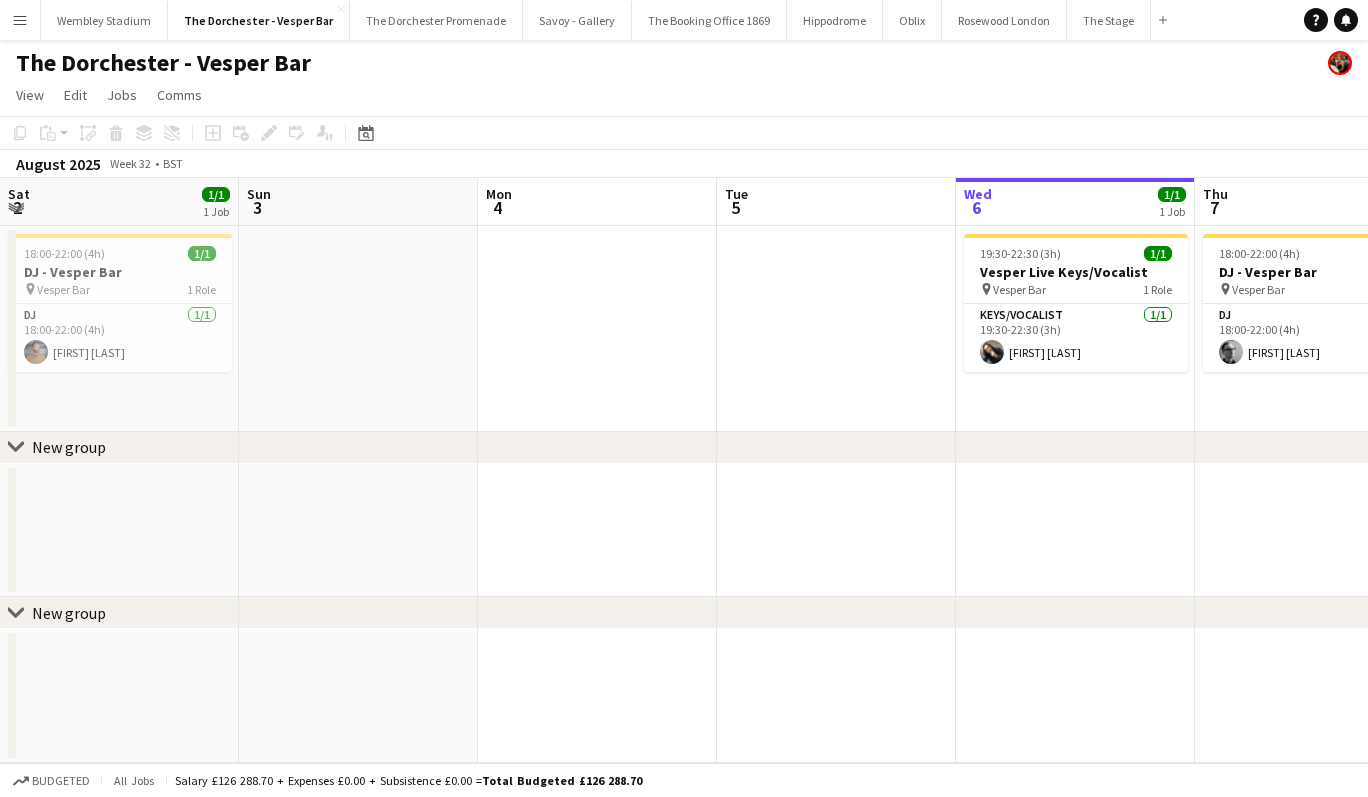 scroll, scrollTop: 0, scrollLeft: 0, axis: both 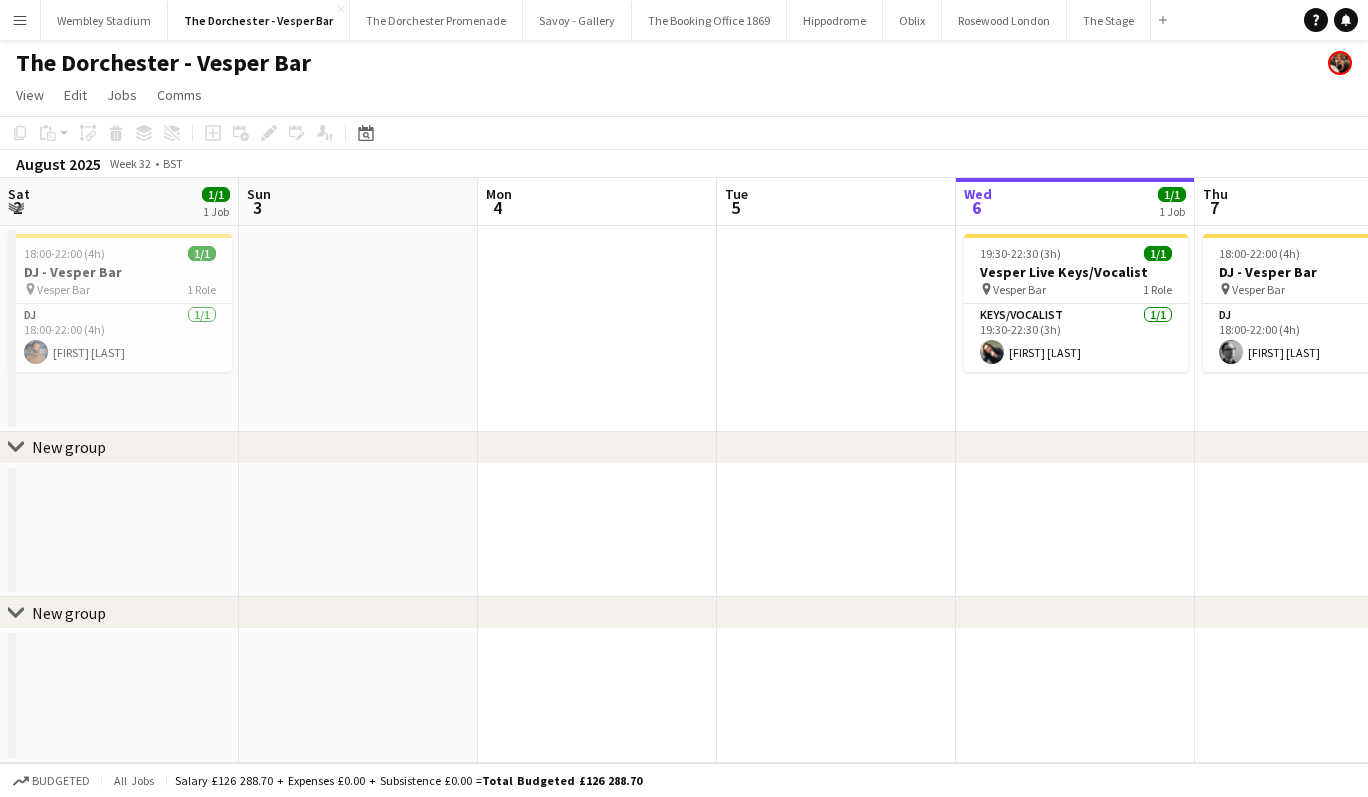 click on "Menu" at bounding box center [20, 20] 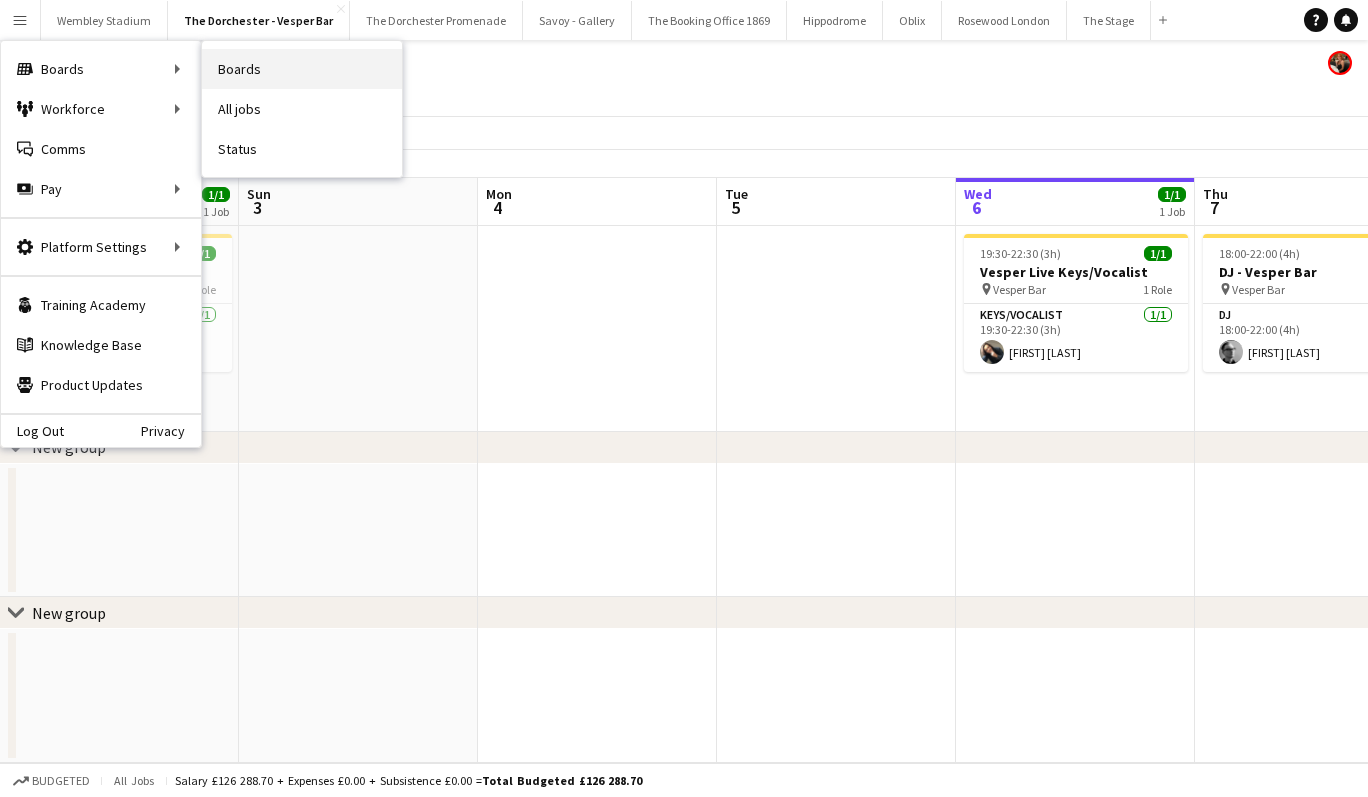 click on "Boards" at bounding box center [302, 69] 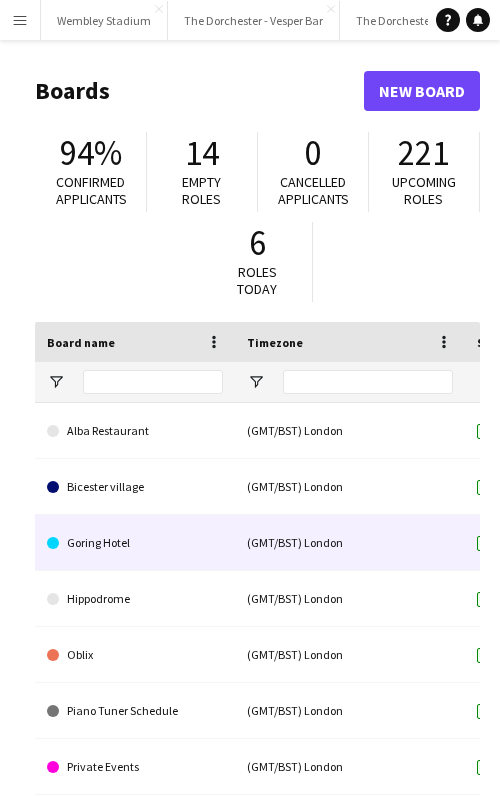 click on "Goring Hotel" 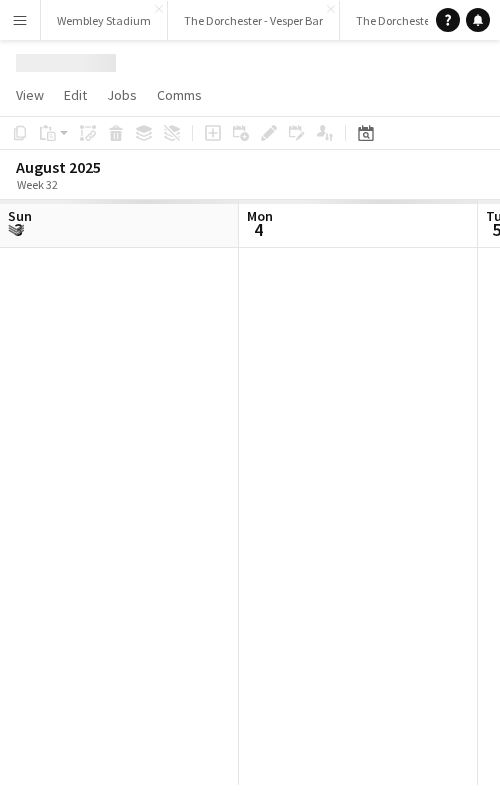 scroll, scrollTop: 0, scrollLeft: 478, axis: horizontal 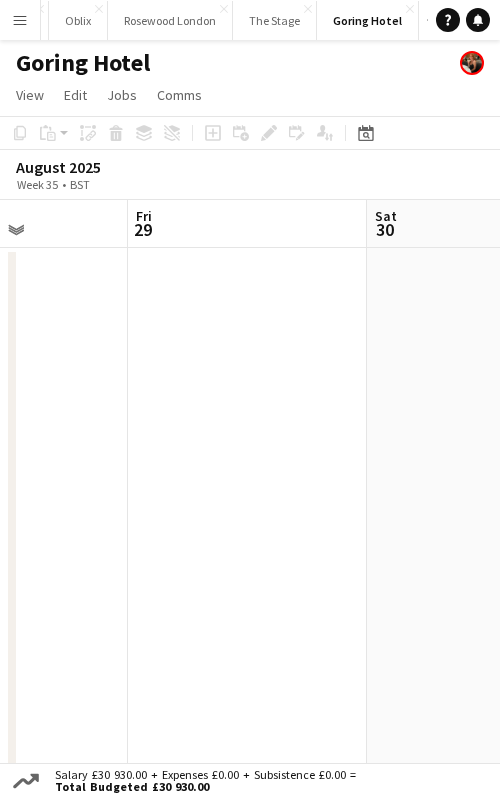 click on "Menu" at bounding box center [20, 20] 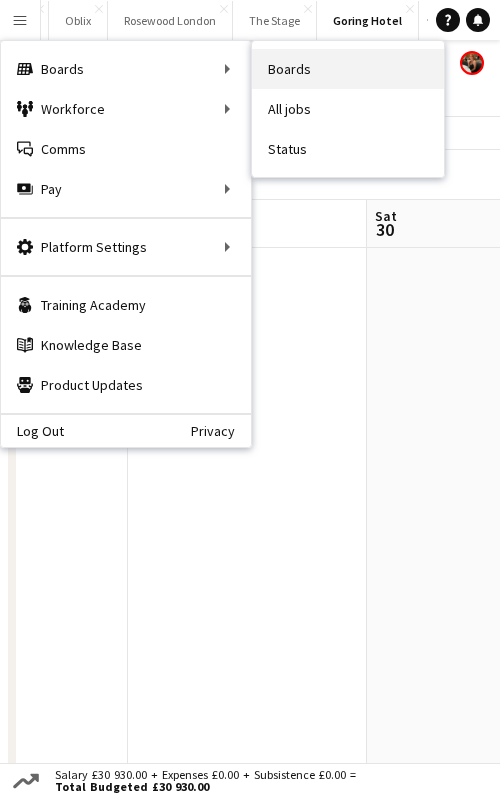 click on "Boards" at bounding box center [348, 69] 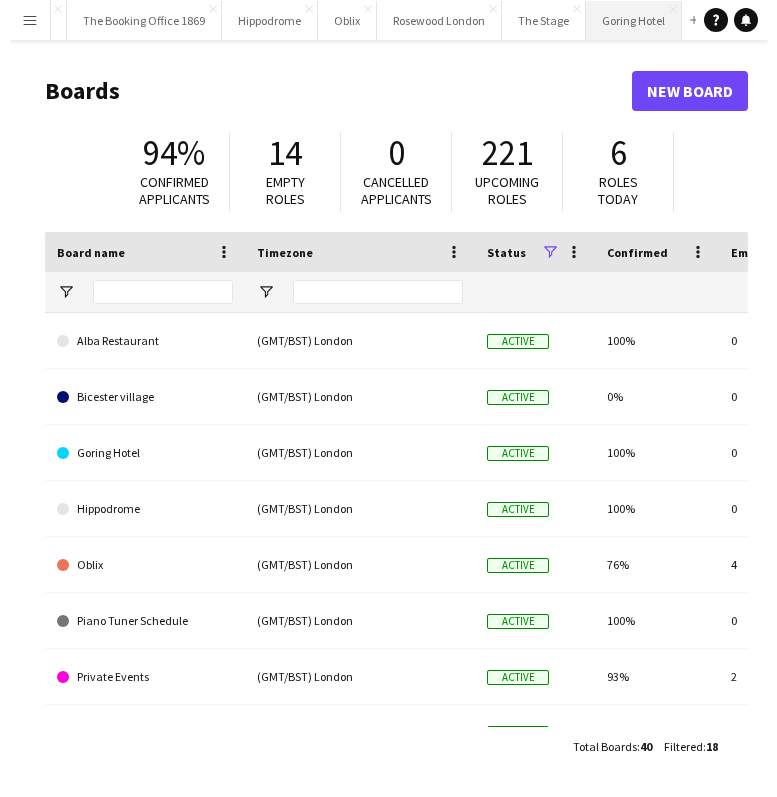 scroll, scrollTop: 0, scrollLeft: 546, axis: horizontal 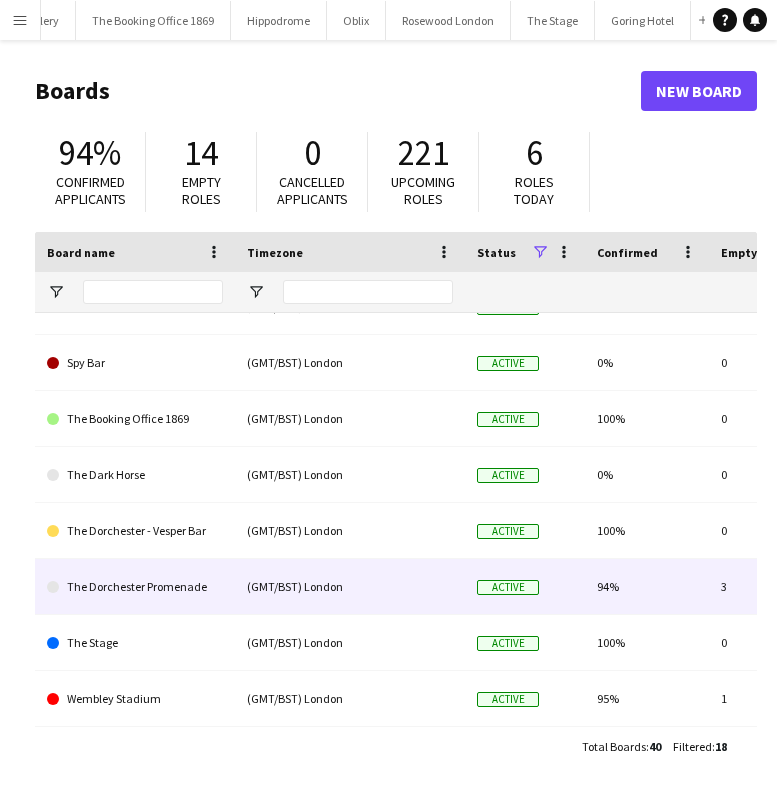 click on "The Dorchester Promenade" 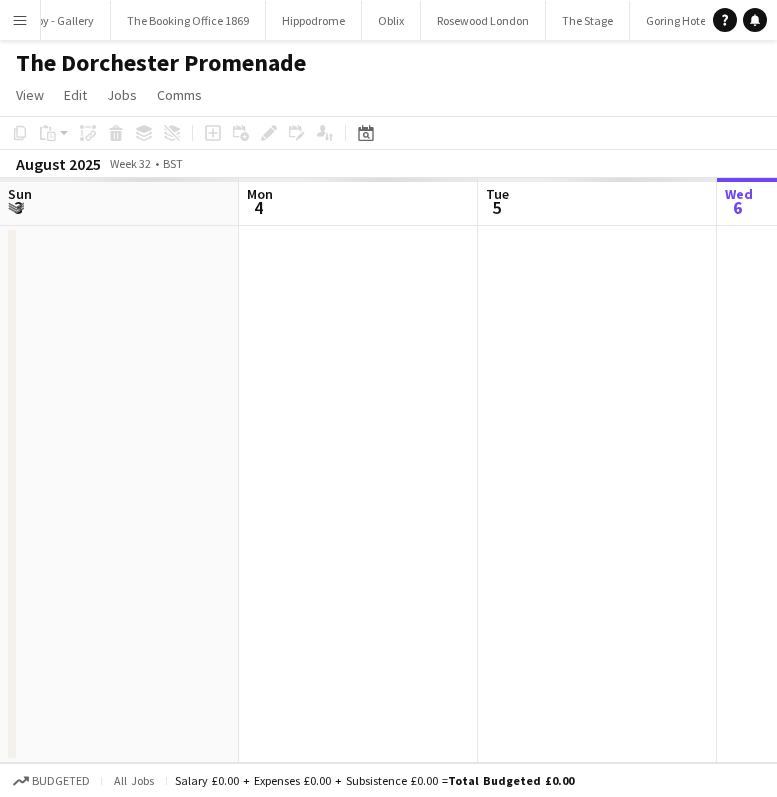 scroll, scrollTop: 0, scrollLeft: 443, axis: horizontal 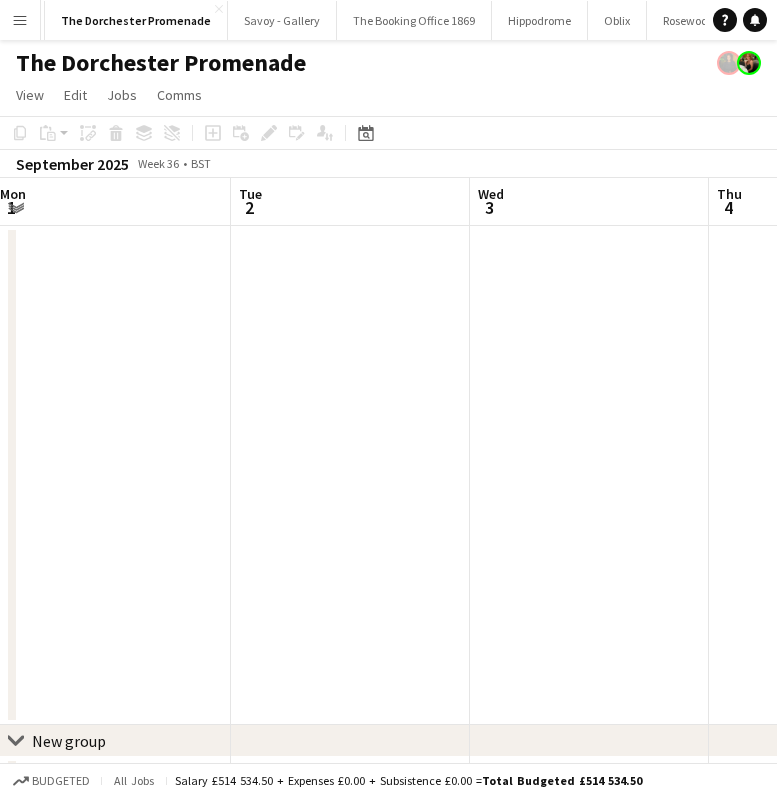 click on "Menu" at bounding box center (20, 20) 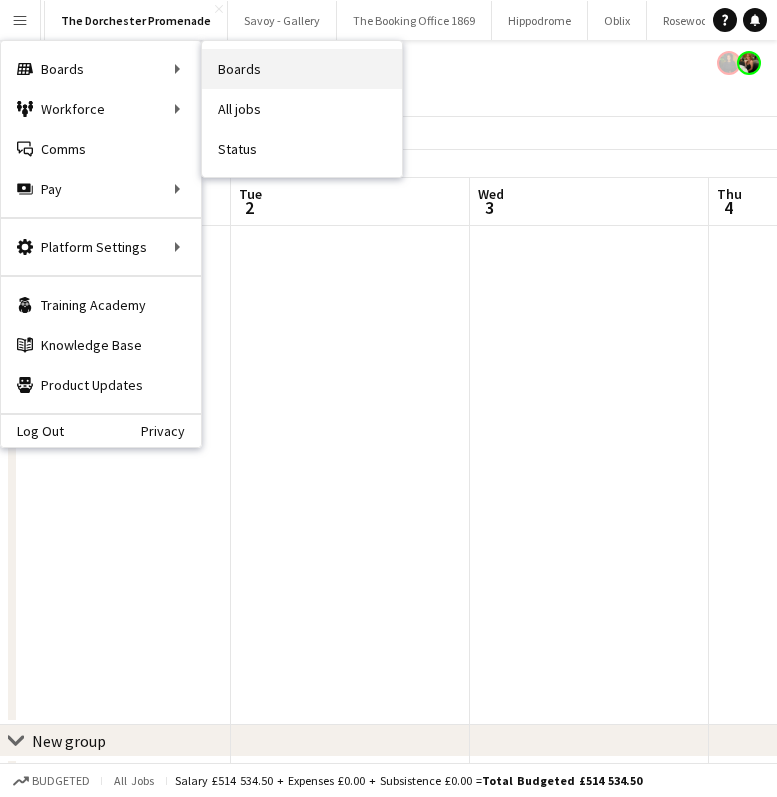 click on "Boards" at bounding box center (302, 69) 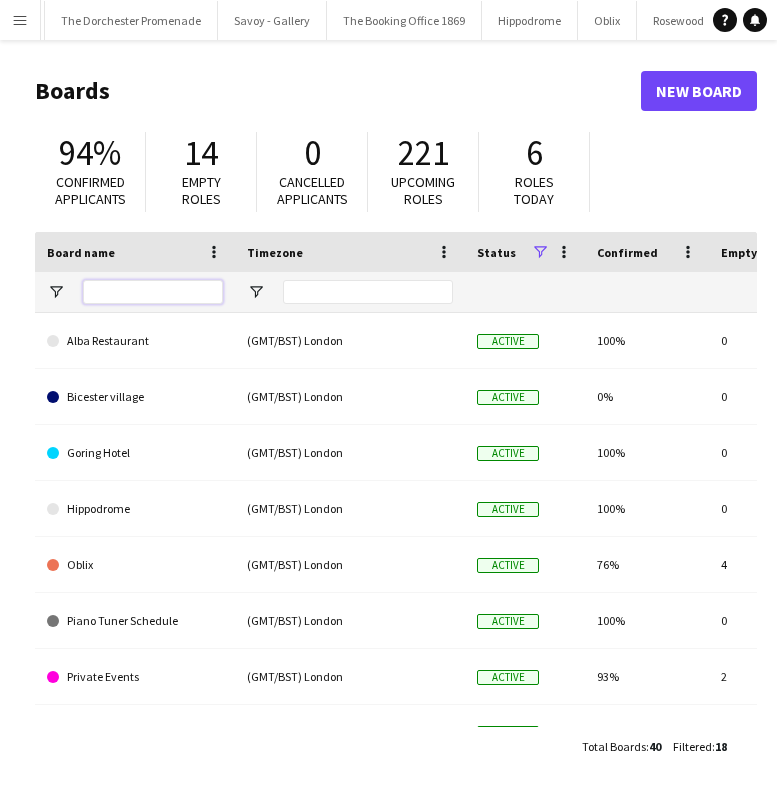 click at bounding box center [153, 292] 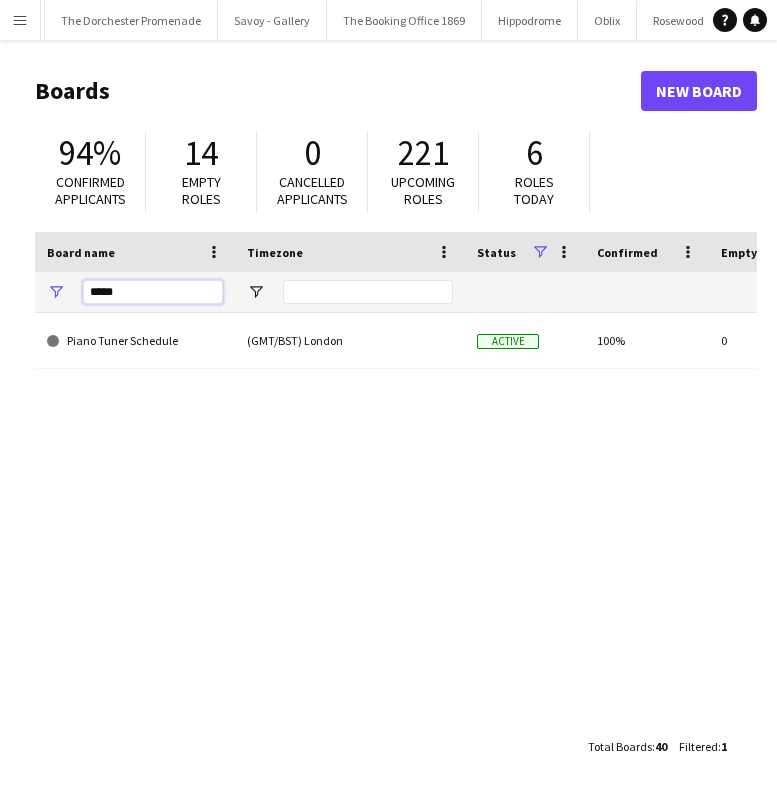 type on "*****" 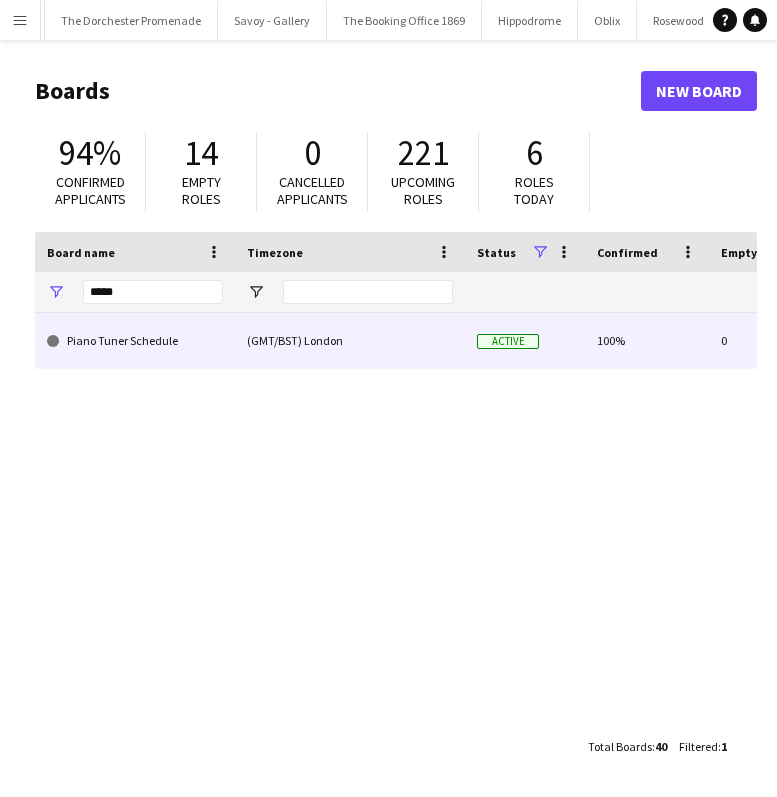 click on "Piano Tuner Schedule" 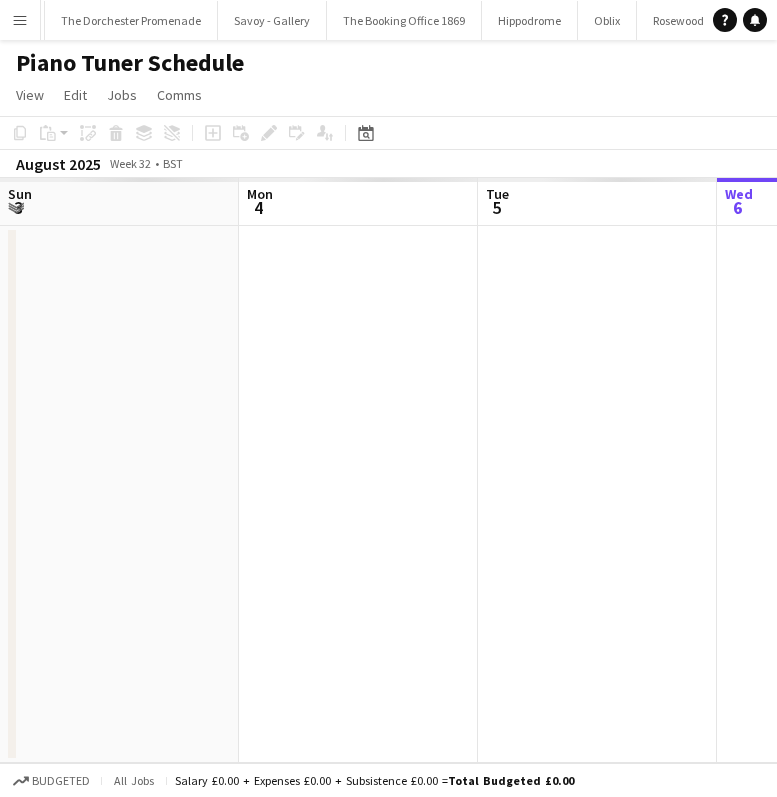 scroll, scrollTop: 0, scrollLeft: 691, axis: horizontal 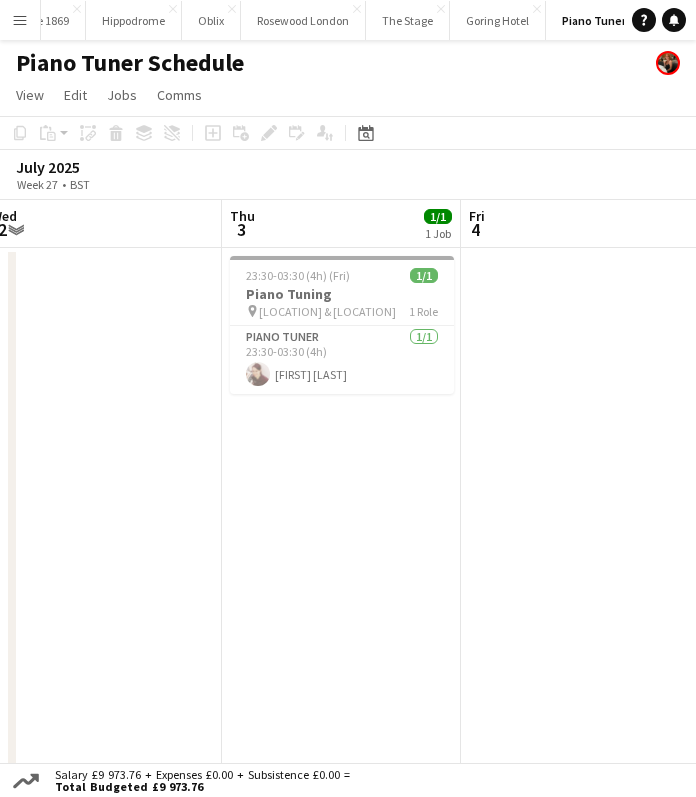 click on "Menu" at bounding box center [20, 20] 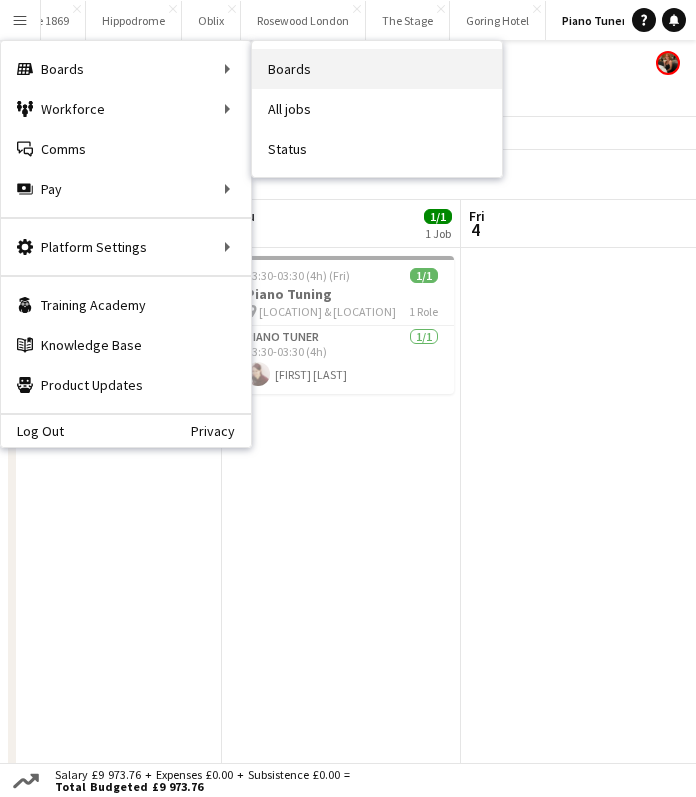 click on "Boards" at bounding box center (377, 69) 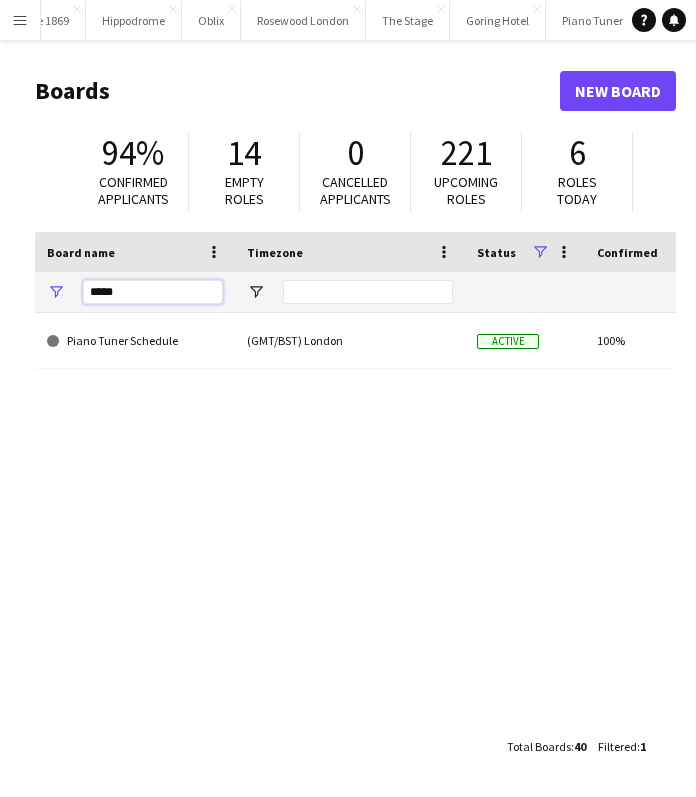 drag, startPoint x: 183, startPoint y: 297, endPoint x: 0, endPoint y: 293, distance: 183.04372 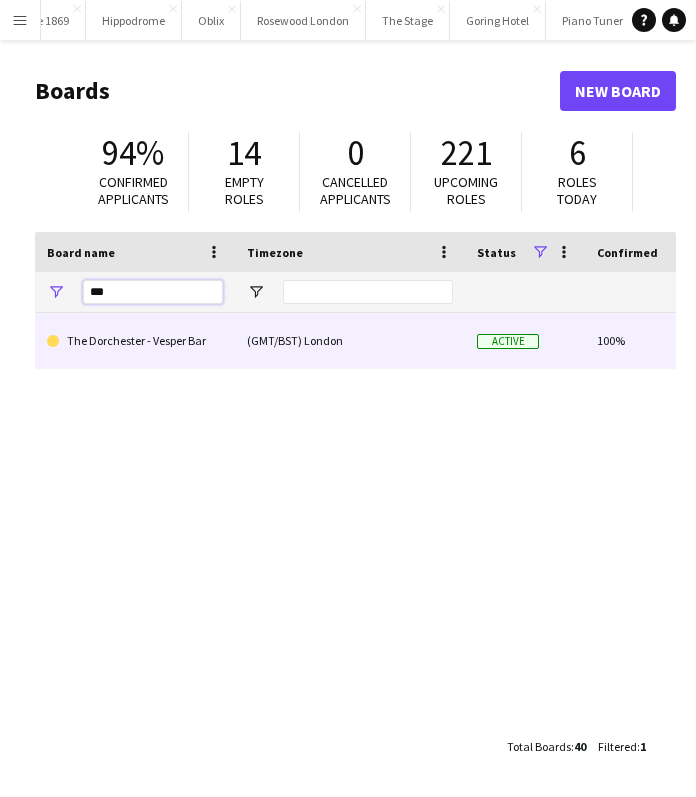 type on "***" 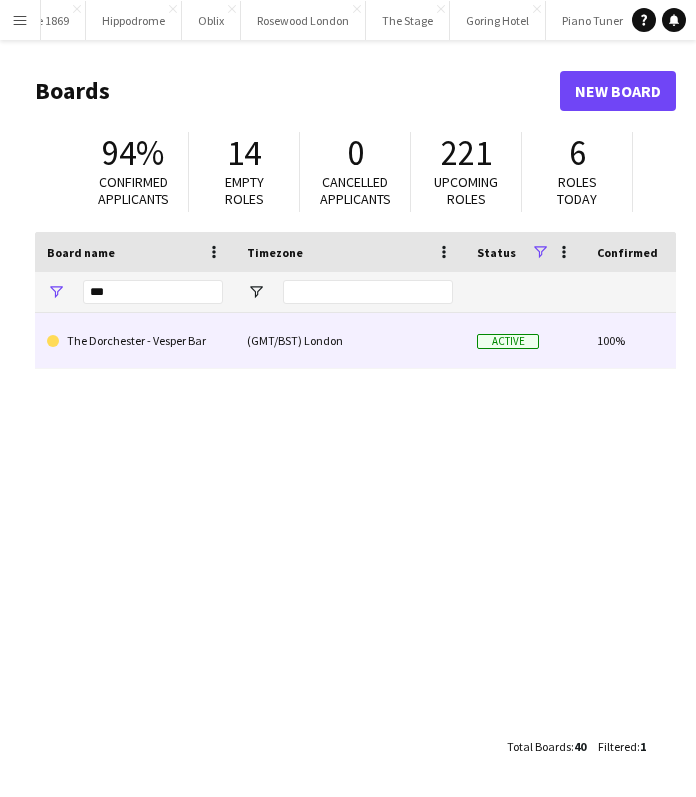 click on "The Dorchester - Vesper Bar" 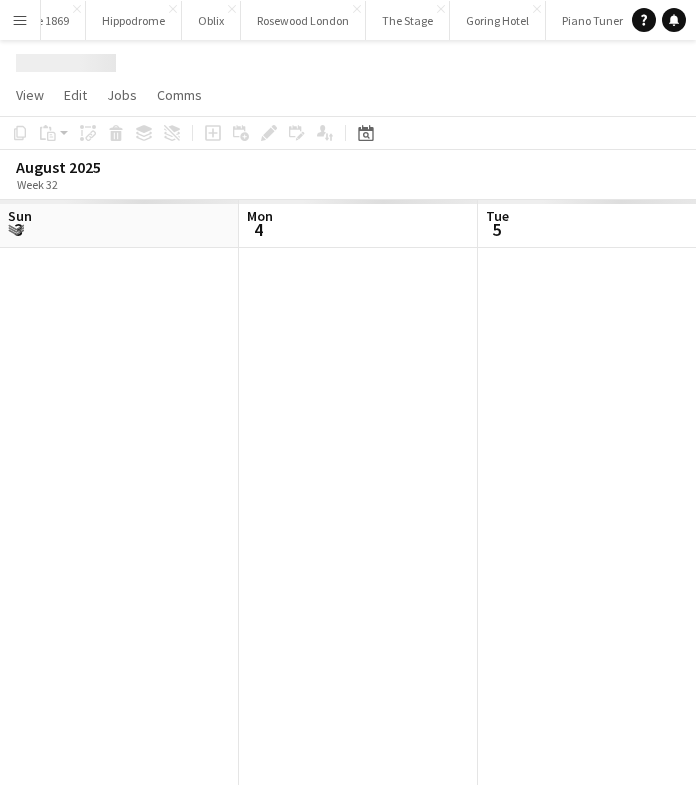 scroll, scrollTop: 0, scrollLeft: 478, axis: horizontal 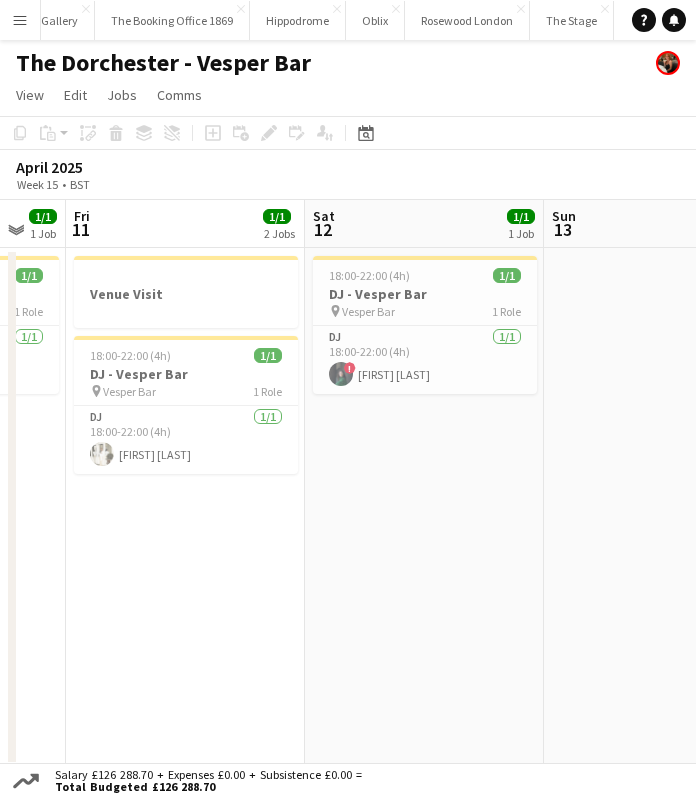 click on "Menu" at bounding box center (20, 20) 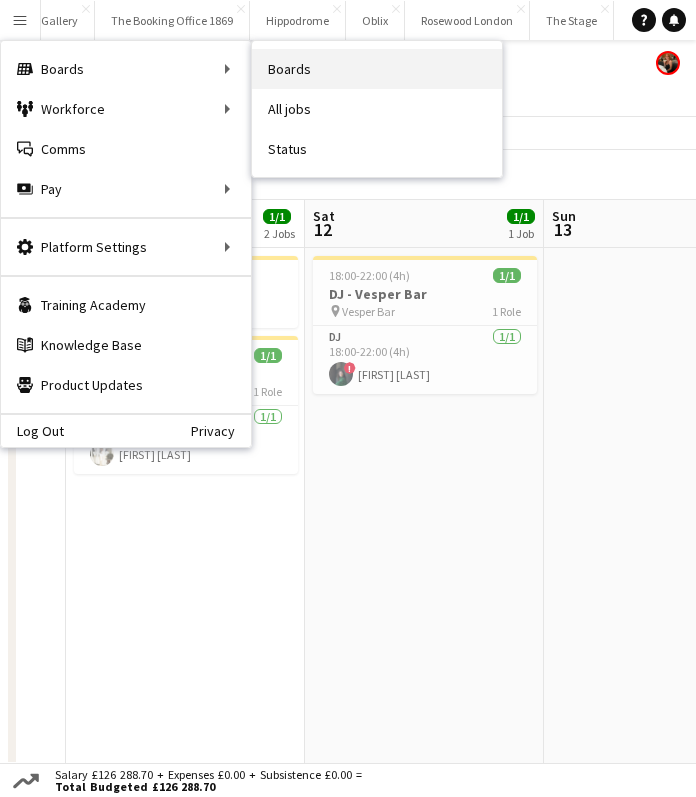 click on "Boards" at bounding box center [377, 69] 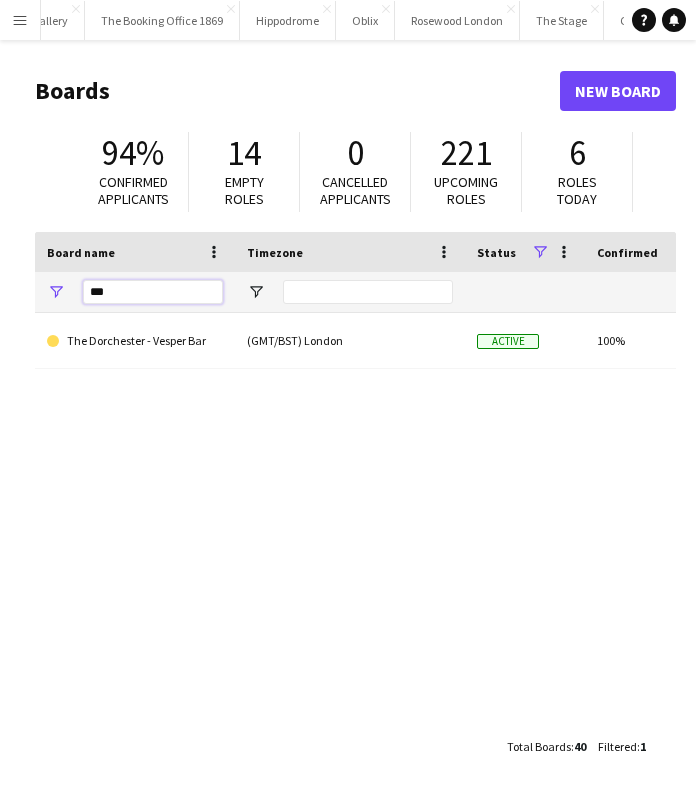 drag, startPoint x: 139, startPoint y: 296, endPoint x: 0, endPoint y: 293, distance: 139.03236 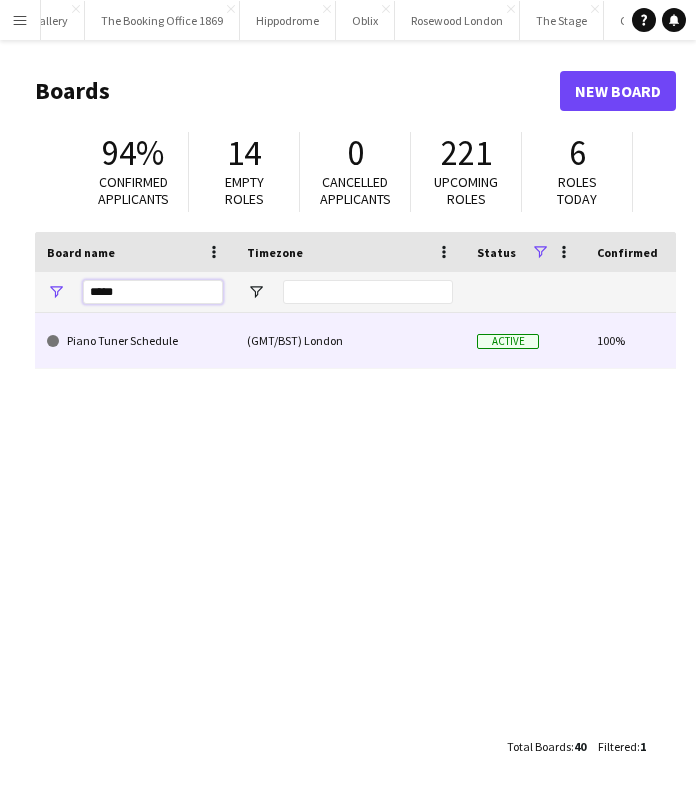 type on "*****" 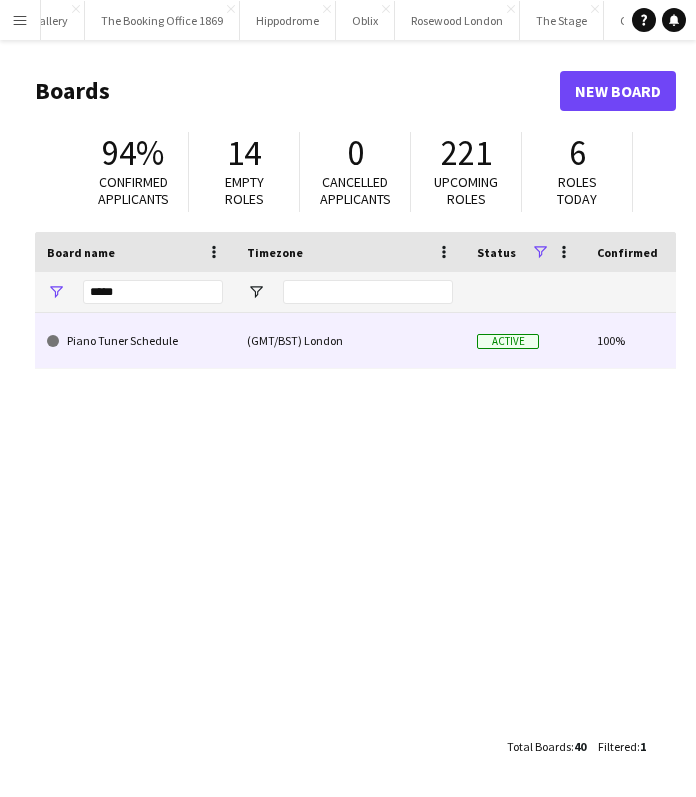 click on "Piano Tuner Schedule" 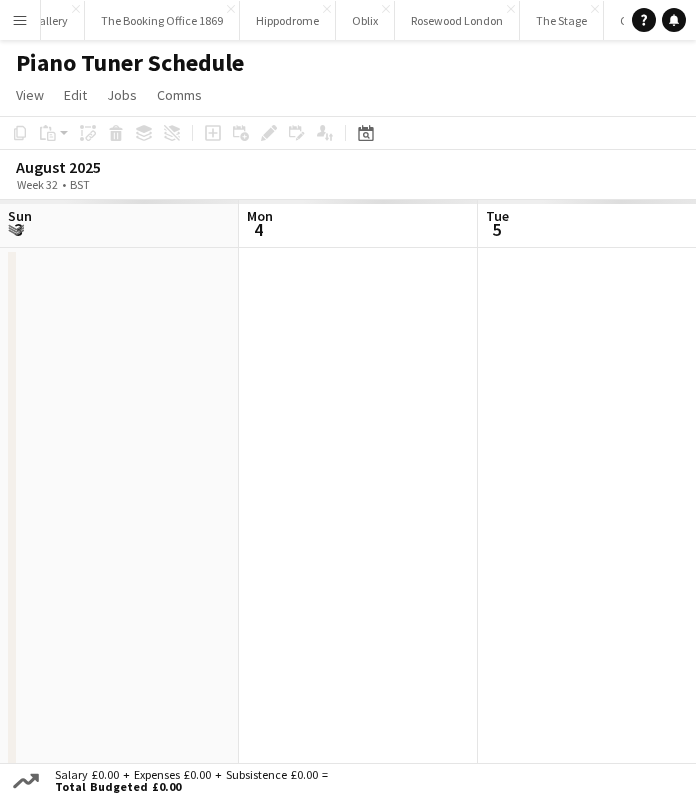 scroll, scrollTop: 0, scrollLeft: 629, axis: horizontal 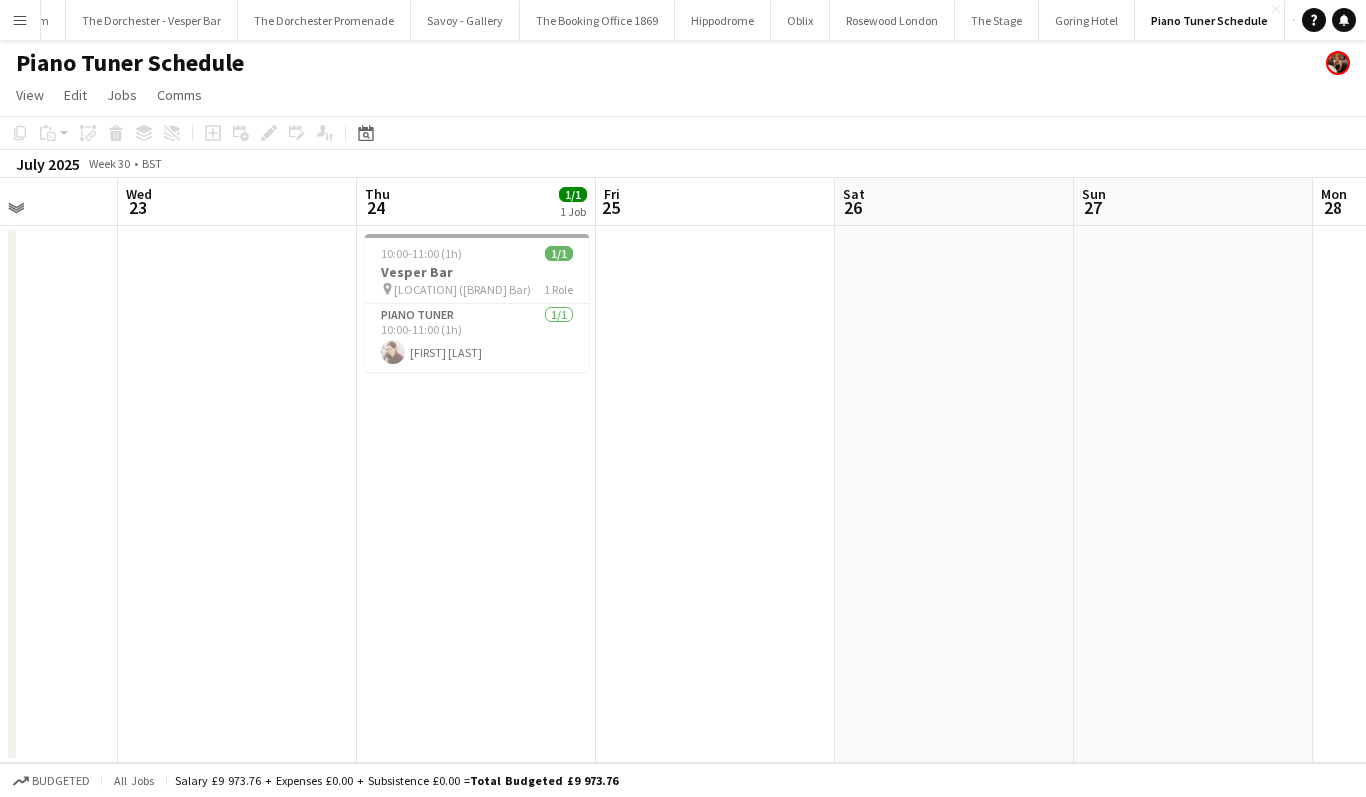 click on "Menu" at bounding box center [20, 20] 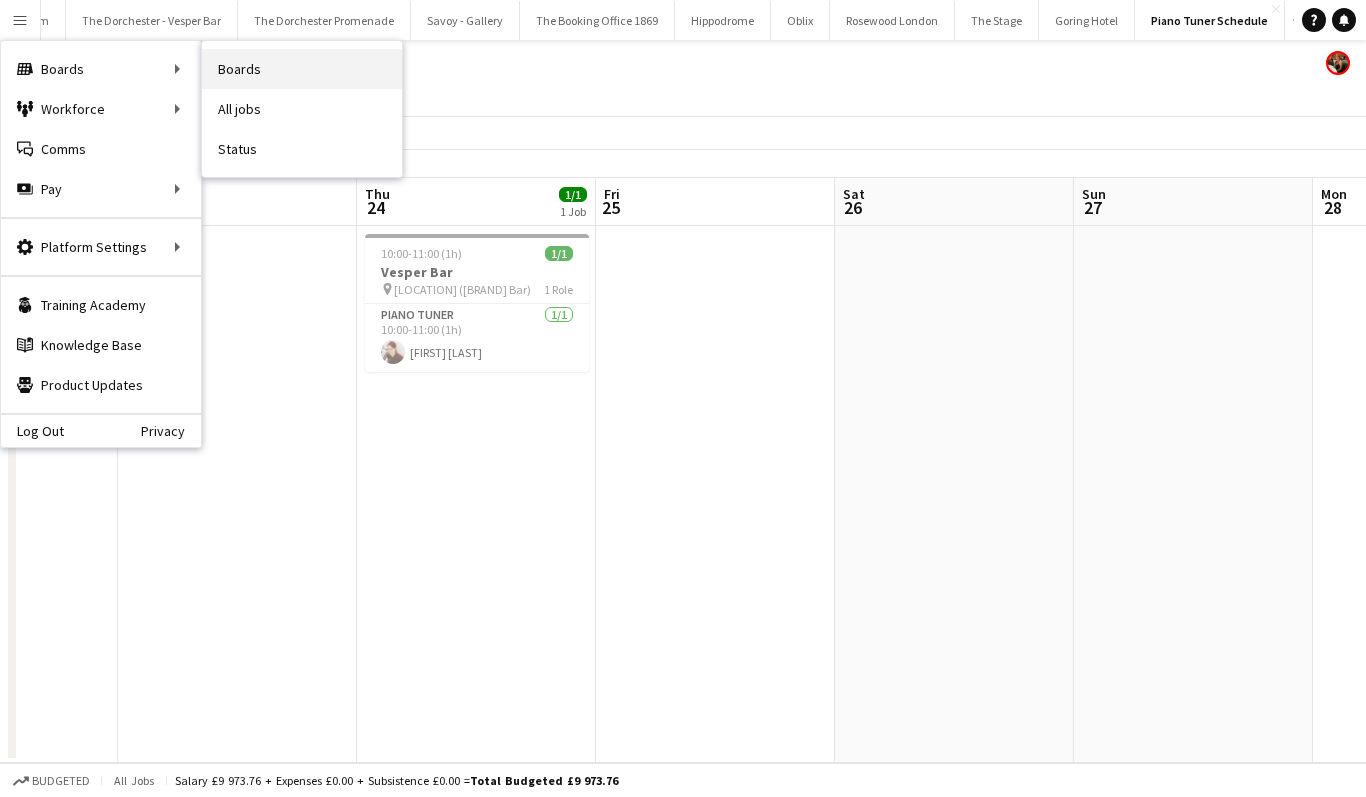 click on "Boards" at bounding box center (302, 69) 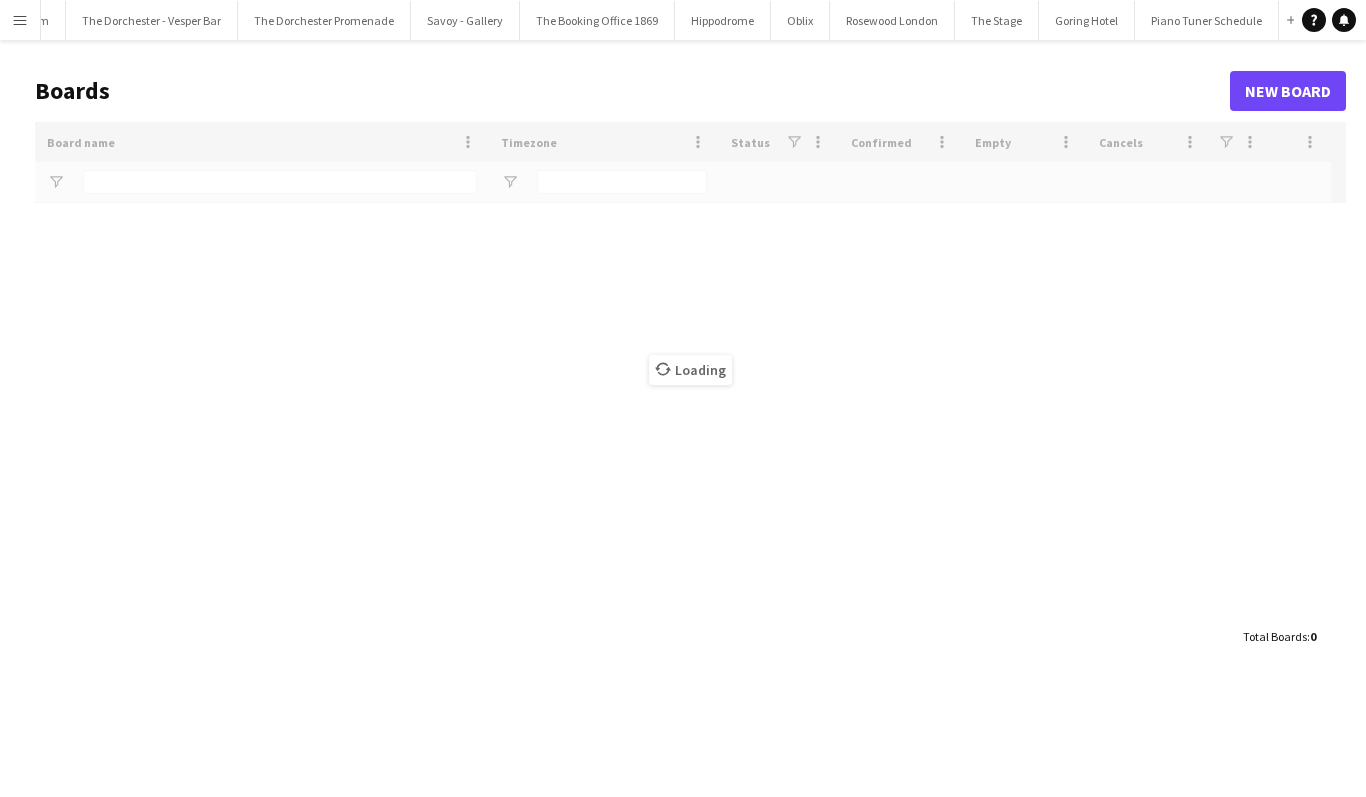 scroll, scrollTop: 0, scrollLeft: 99, axis: horizontal 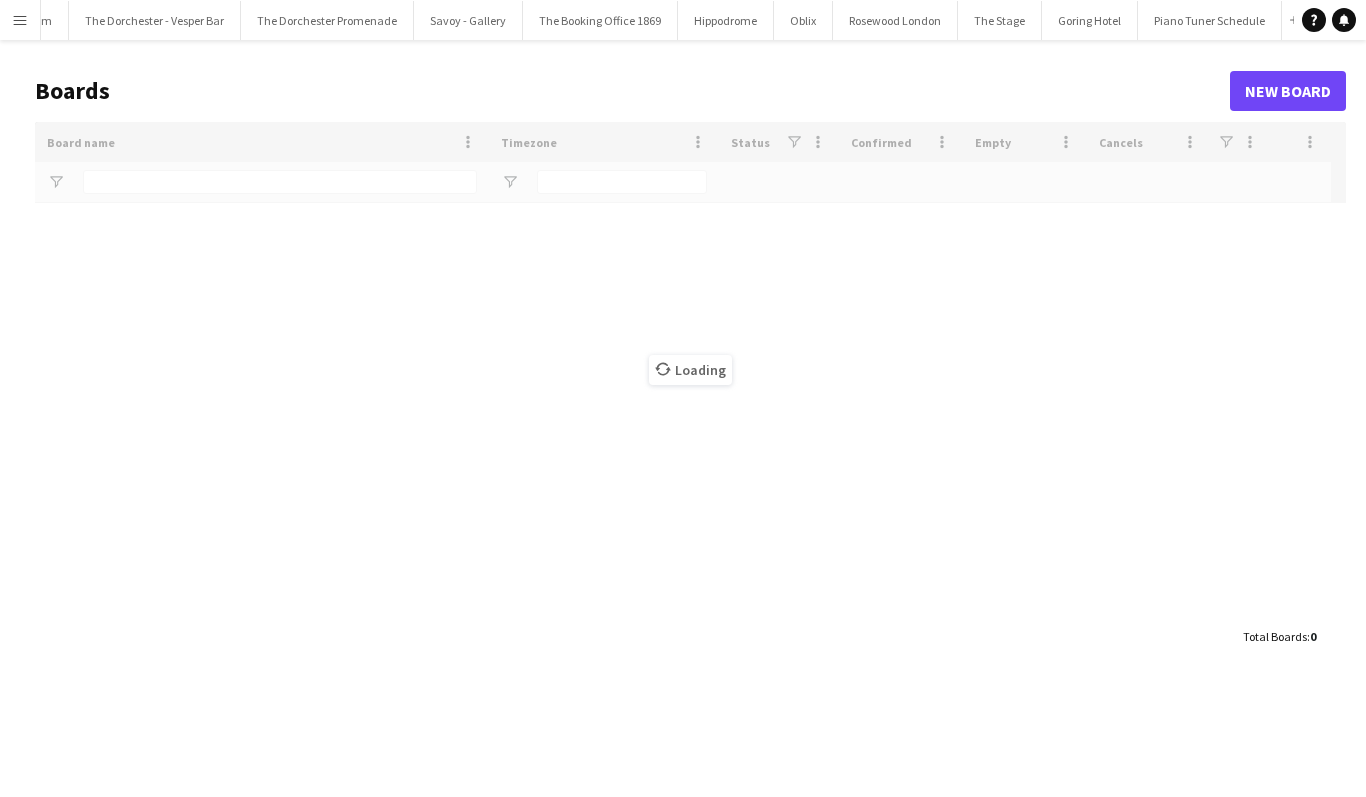 type on "*****" 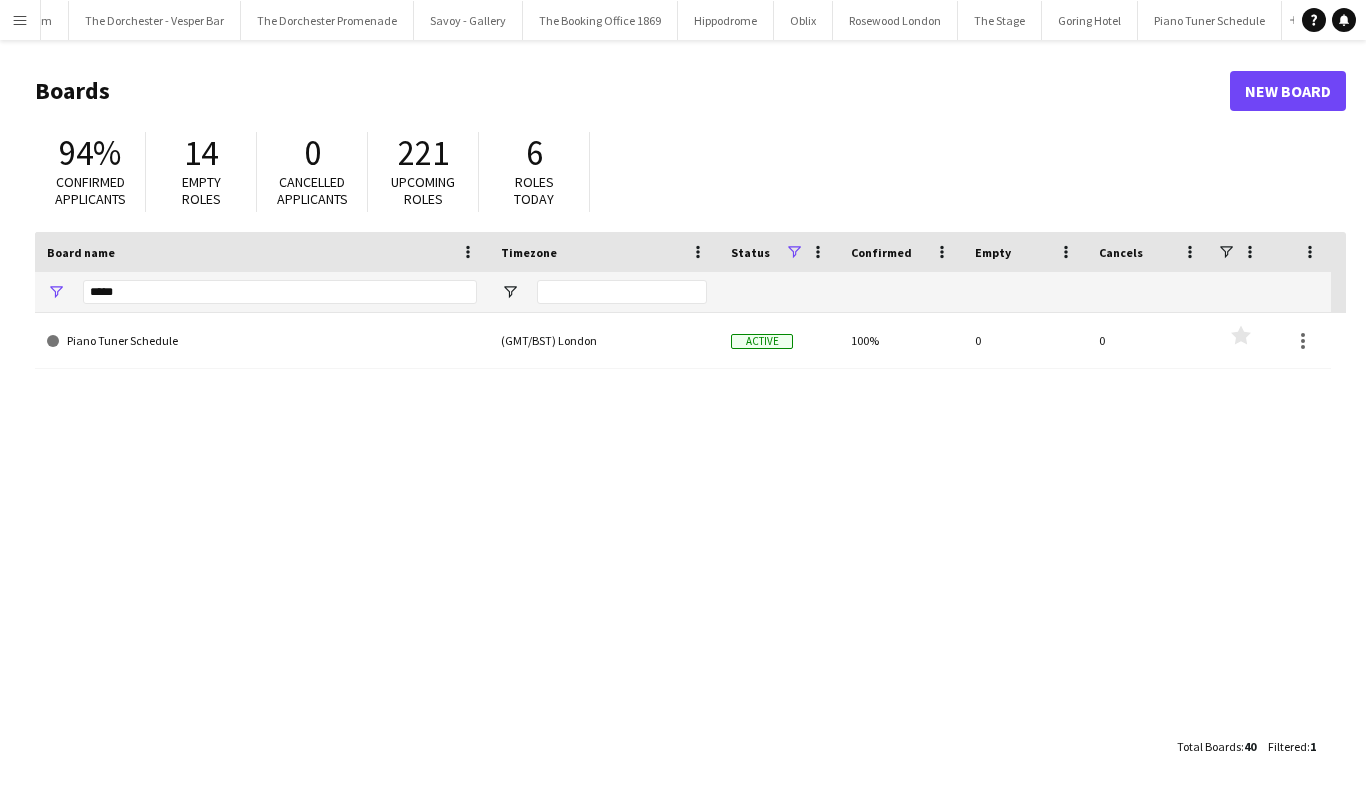 click on "*****" 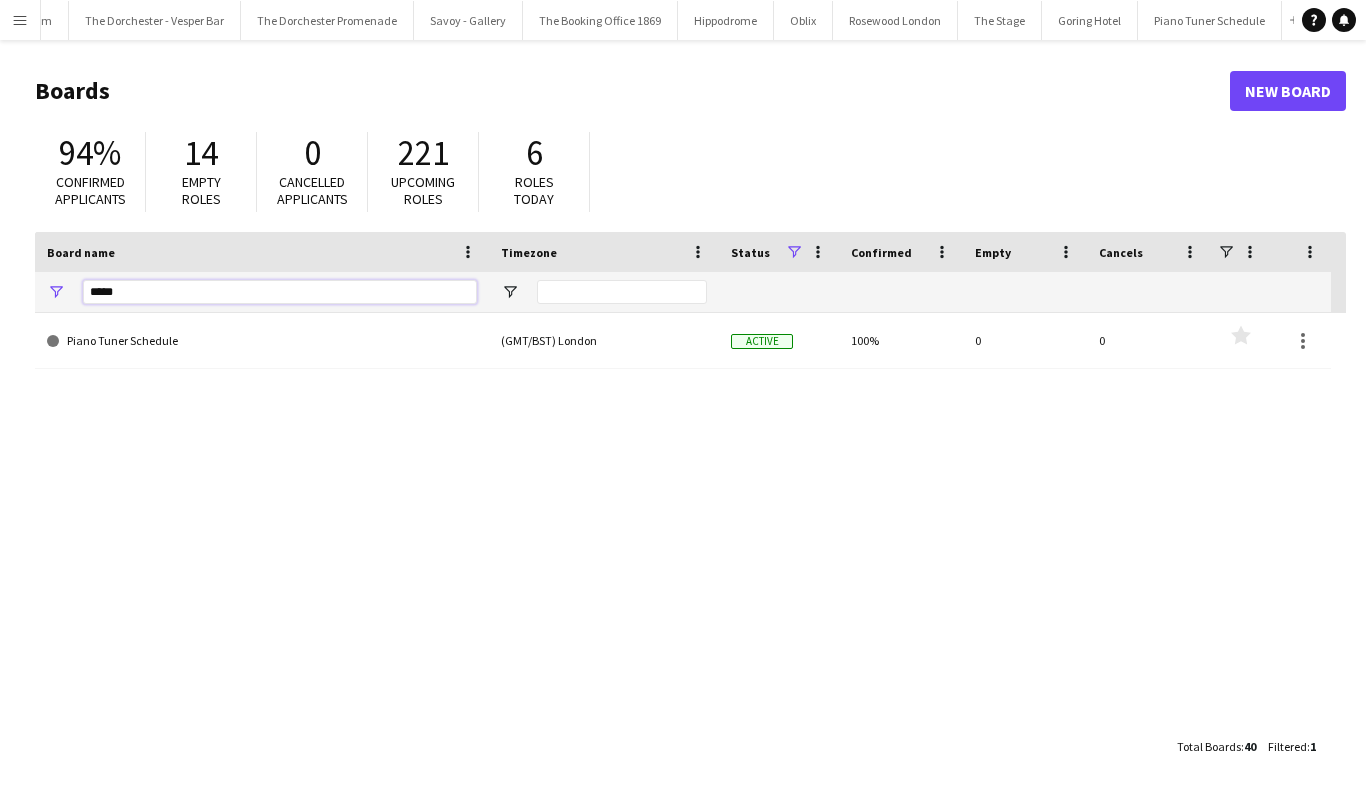 drag, startPoint x: 127, startPoint y: 281, endPoint x: 155, endPoint y: 296, distance: 31.764761 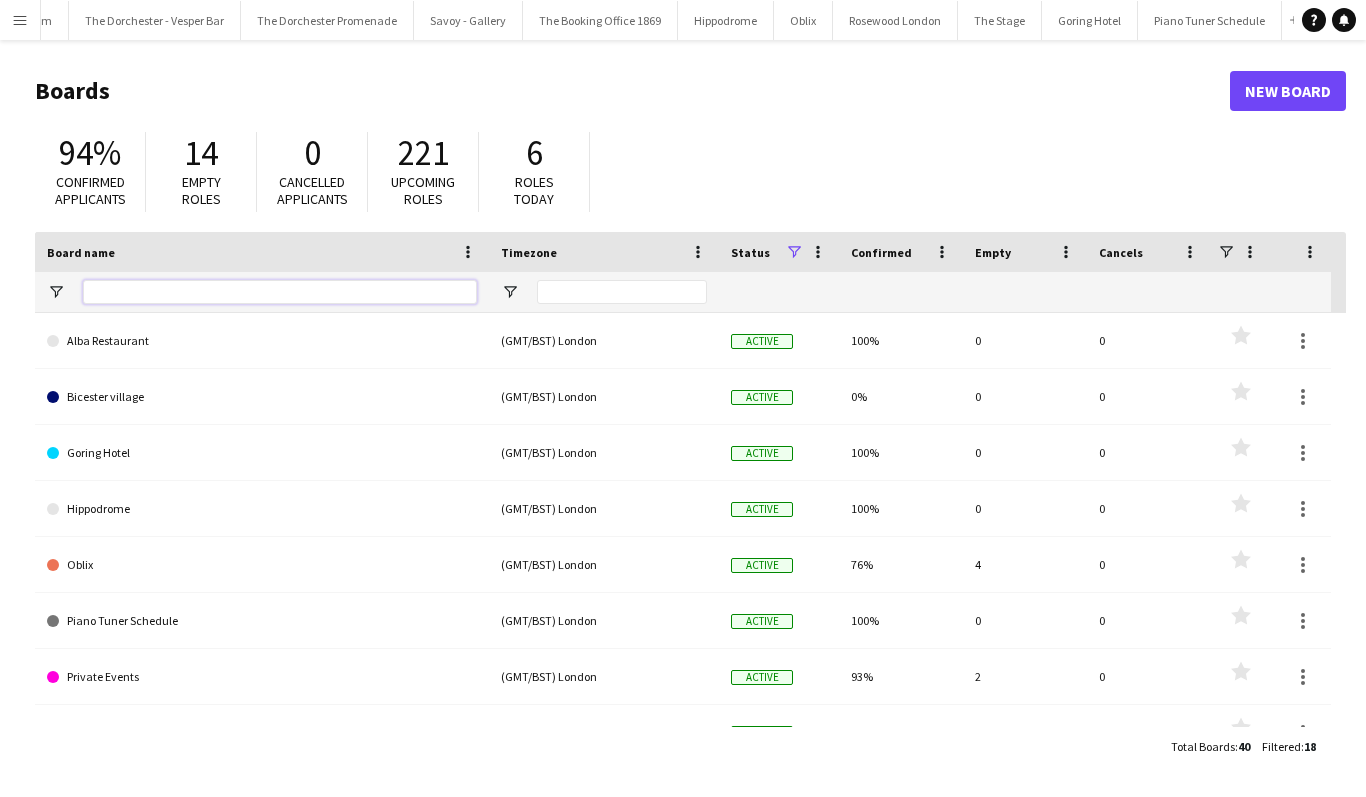 type 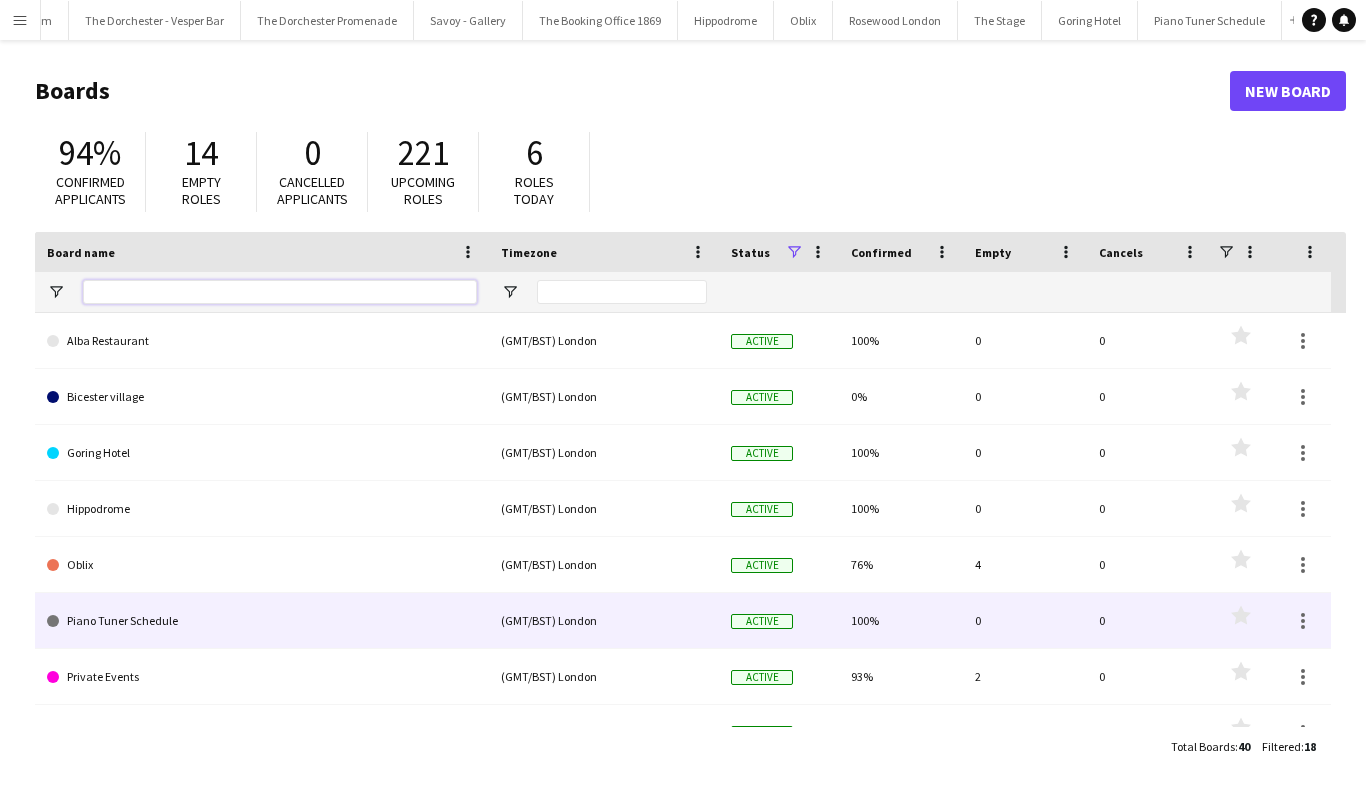 scroll, scrollTop: 1, scrollLeft: 0, axis: vertical 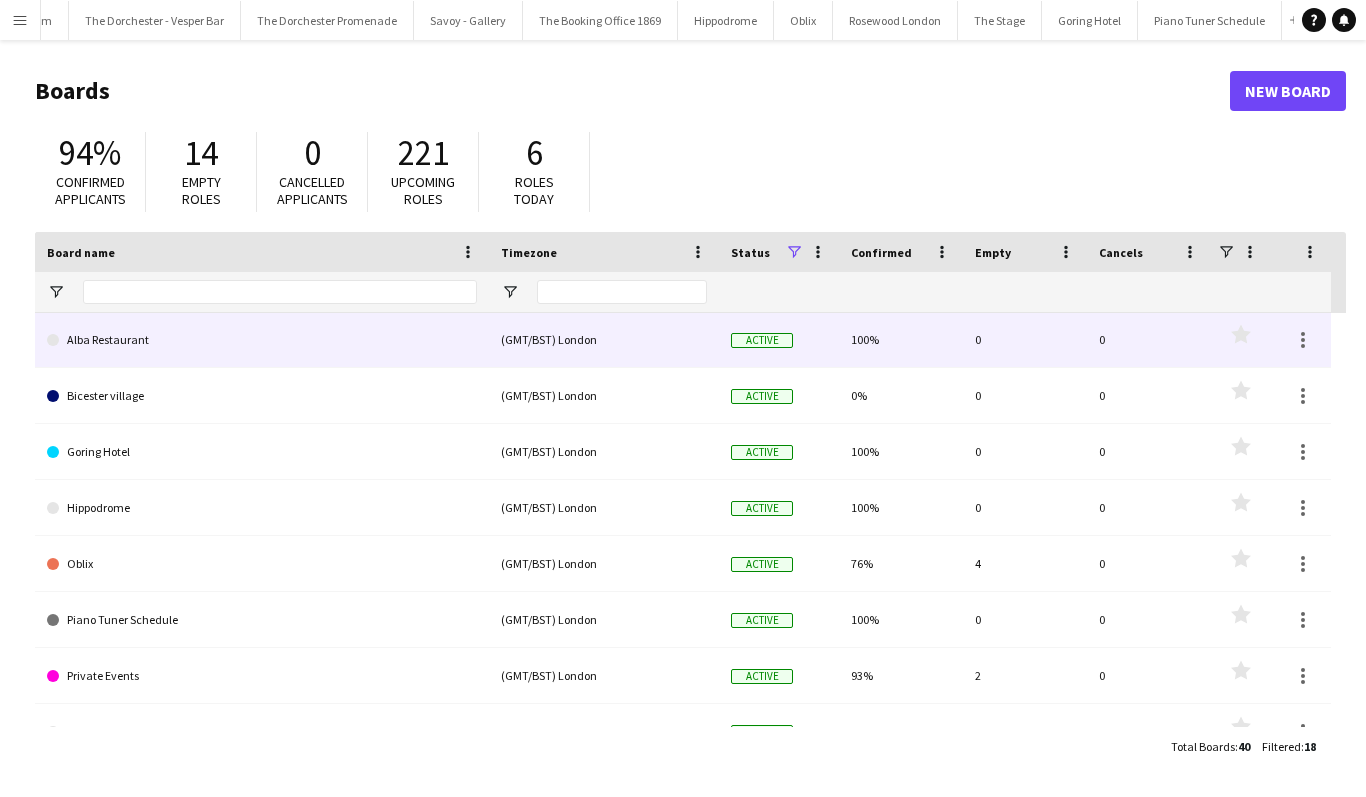 click on "Alba Restaurant" 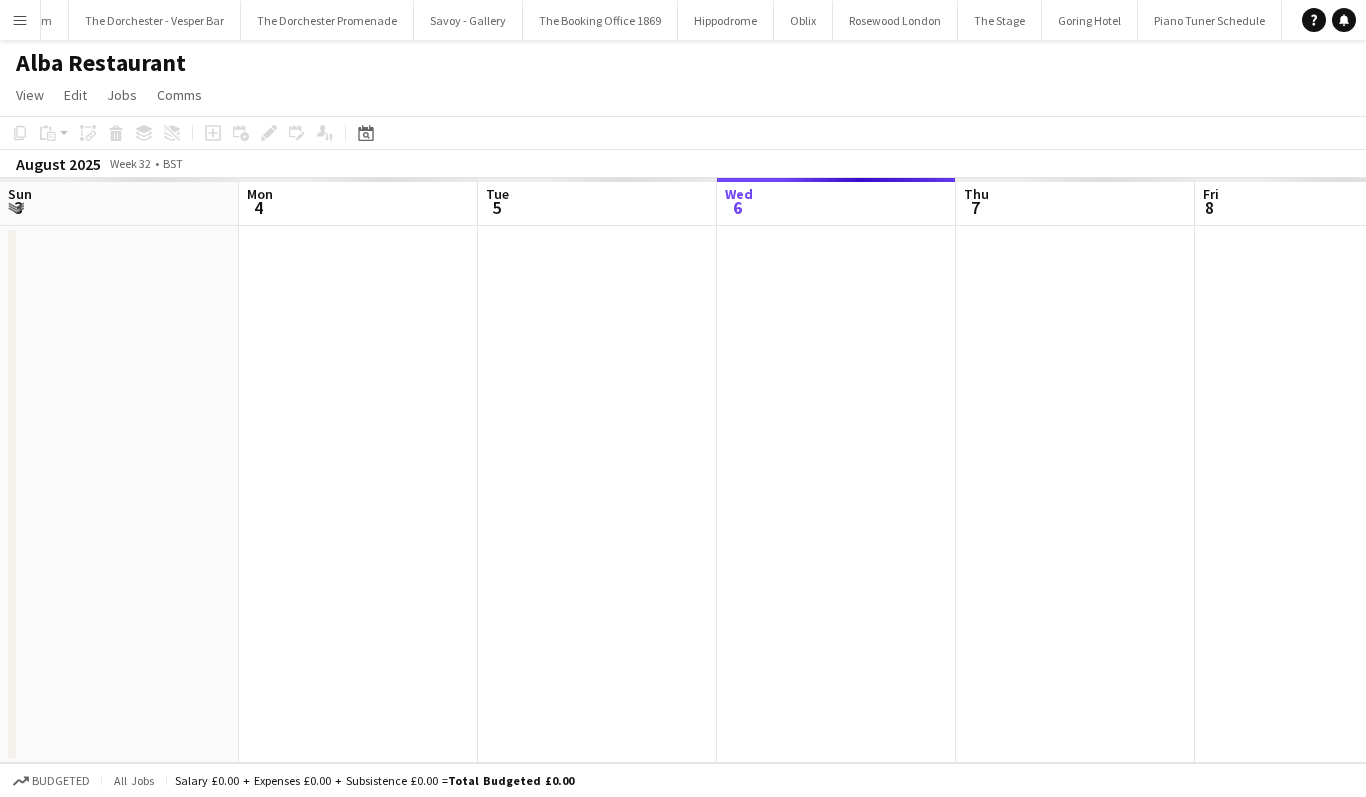 scroll, scrollTop: 0, scrollLeft: 213, axis: horizontal 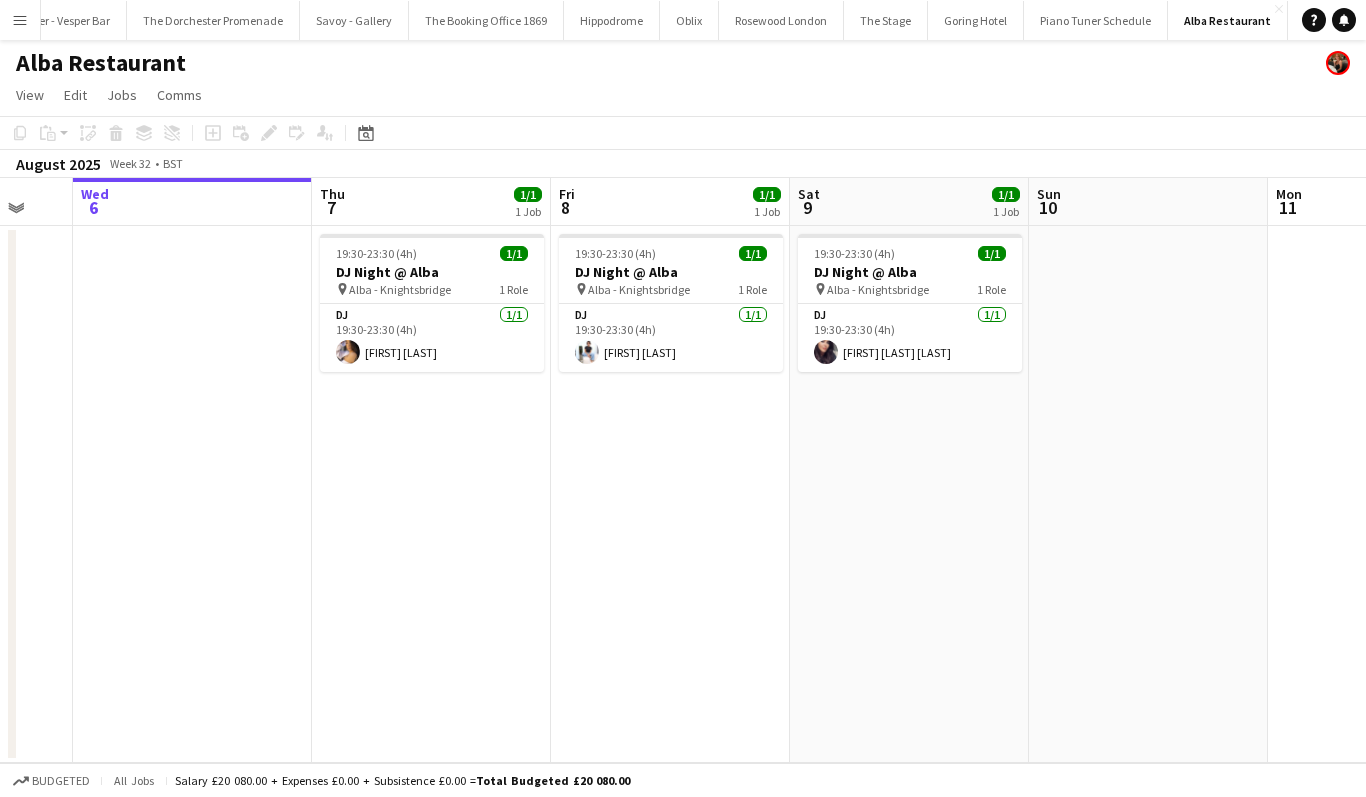 click on "Menu" at bounding box center (20, 20) 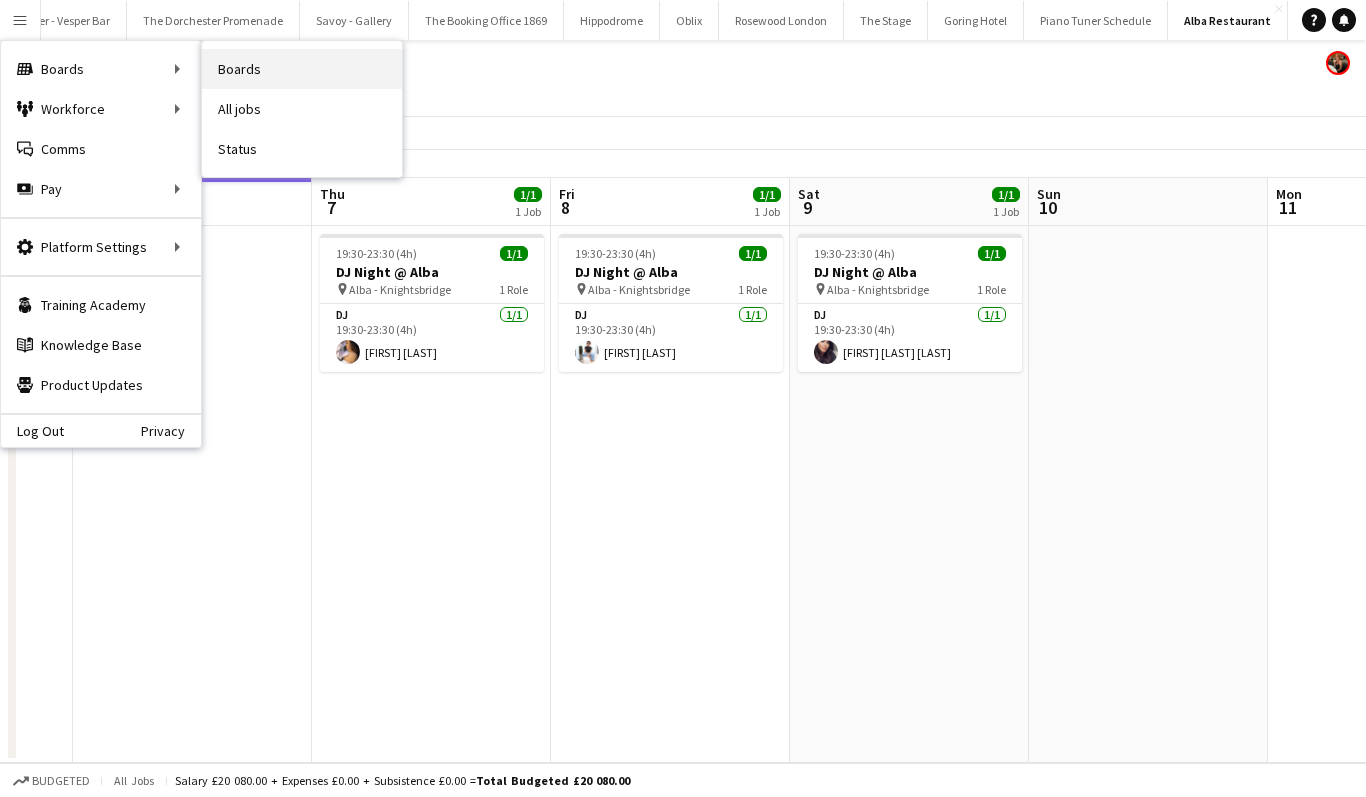 click on "Boards" at bounding box center (302, 69) 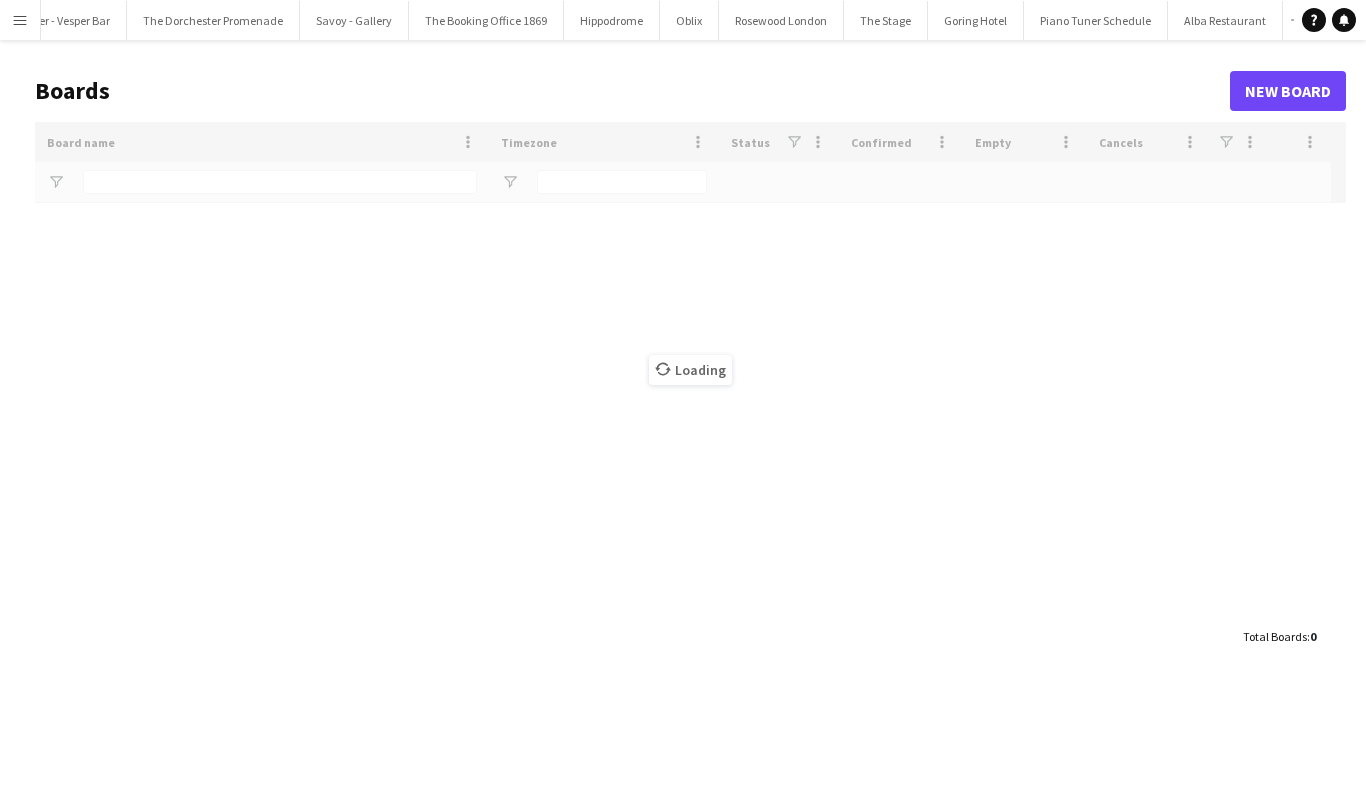 scroll, scrollTop: 0, scrollLeft: 211, axis: horizontal 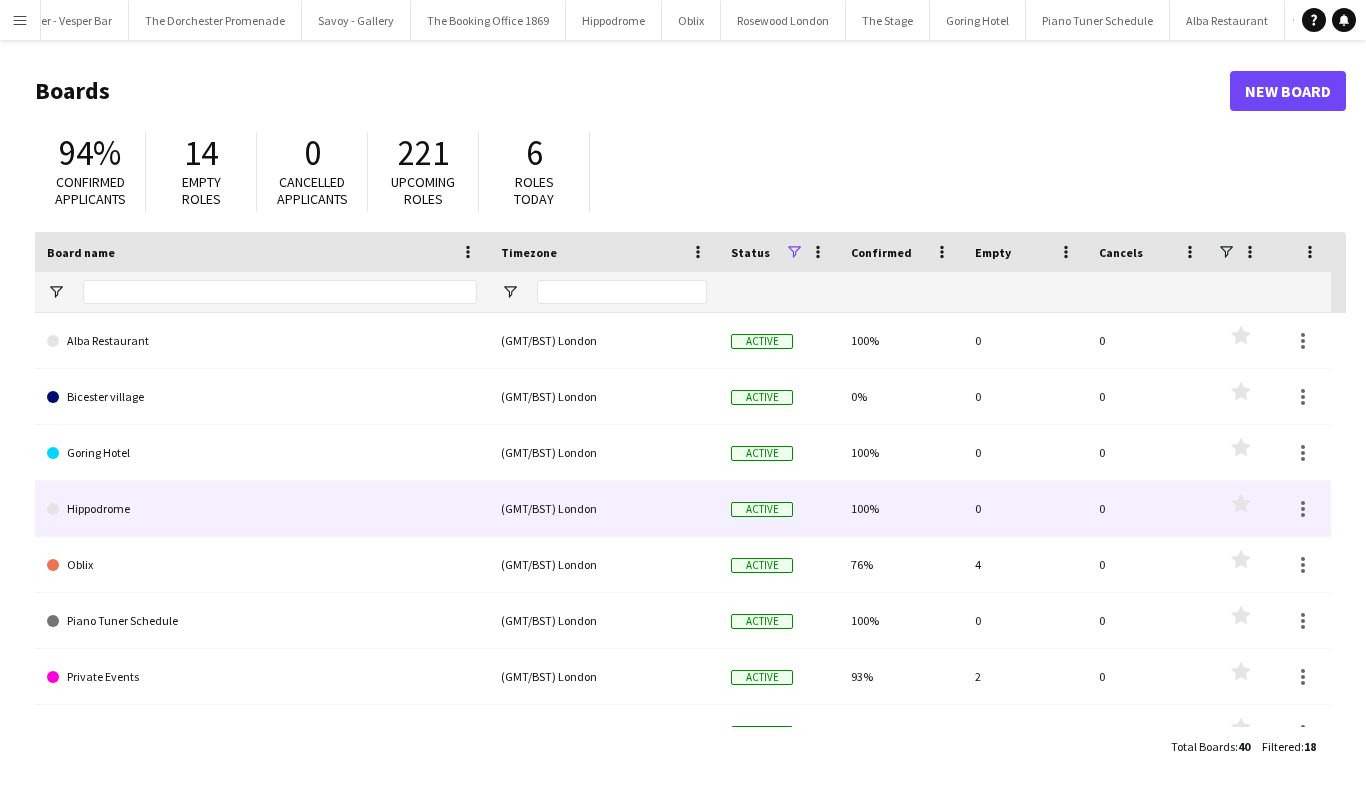 click on "Hippodrome" 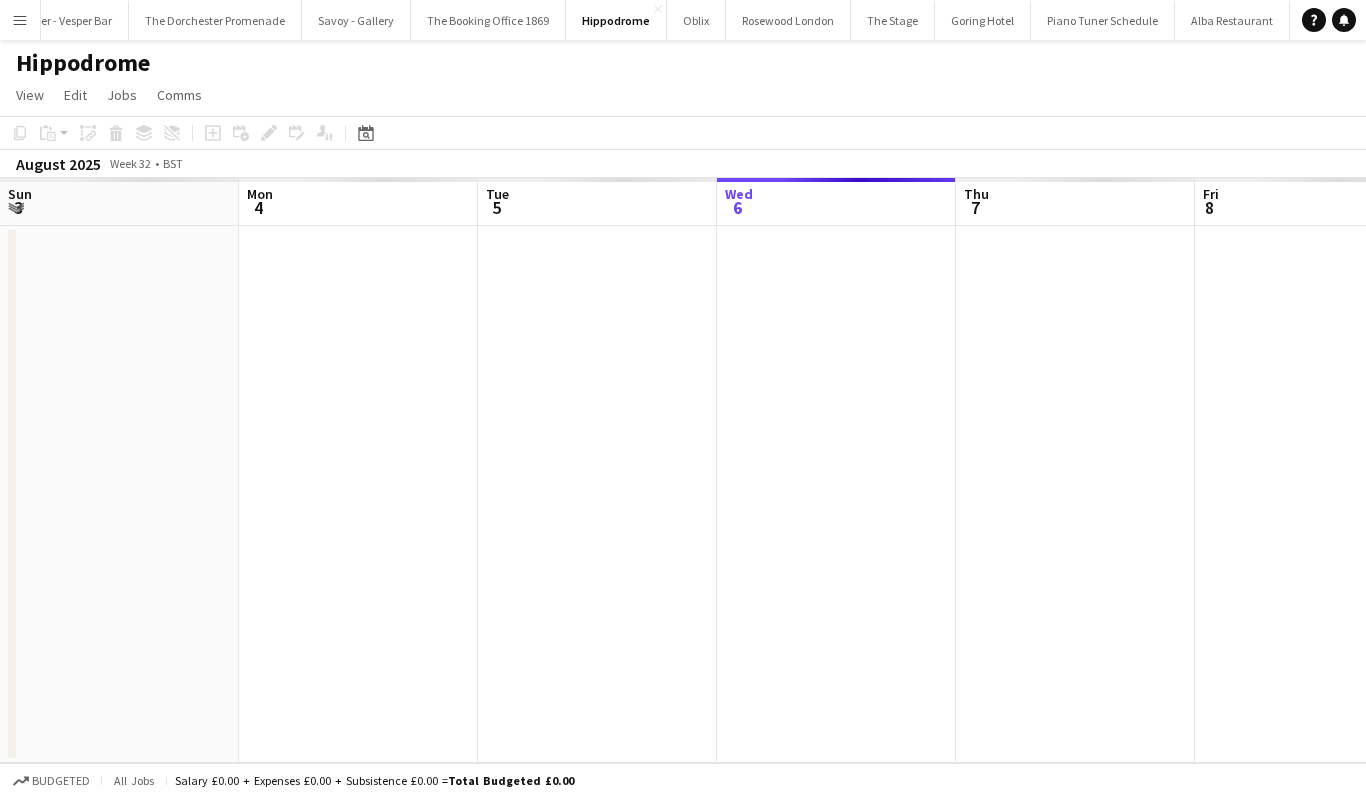 scroll, scrollTop: 0, scrollLeft: 478, axis: horizontal 